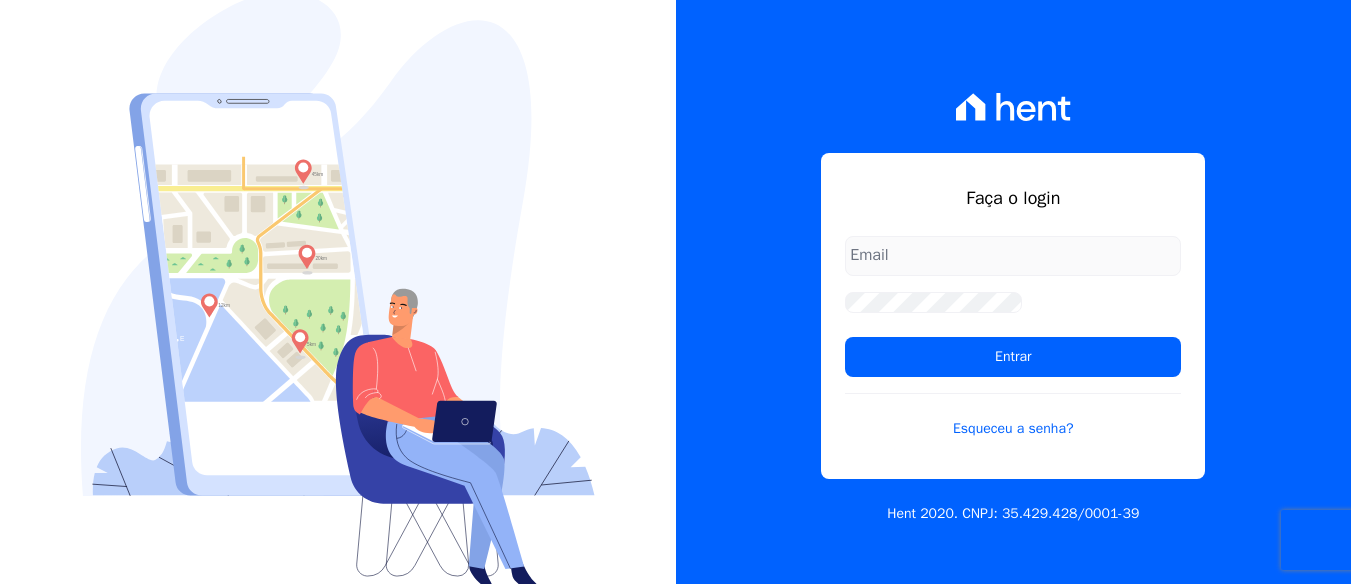 scroll, scrollTop: 652, scrollLeft: 0, axis: vertical 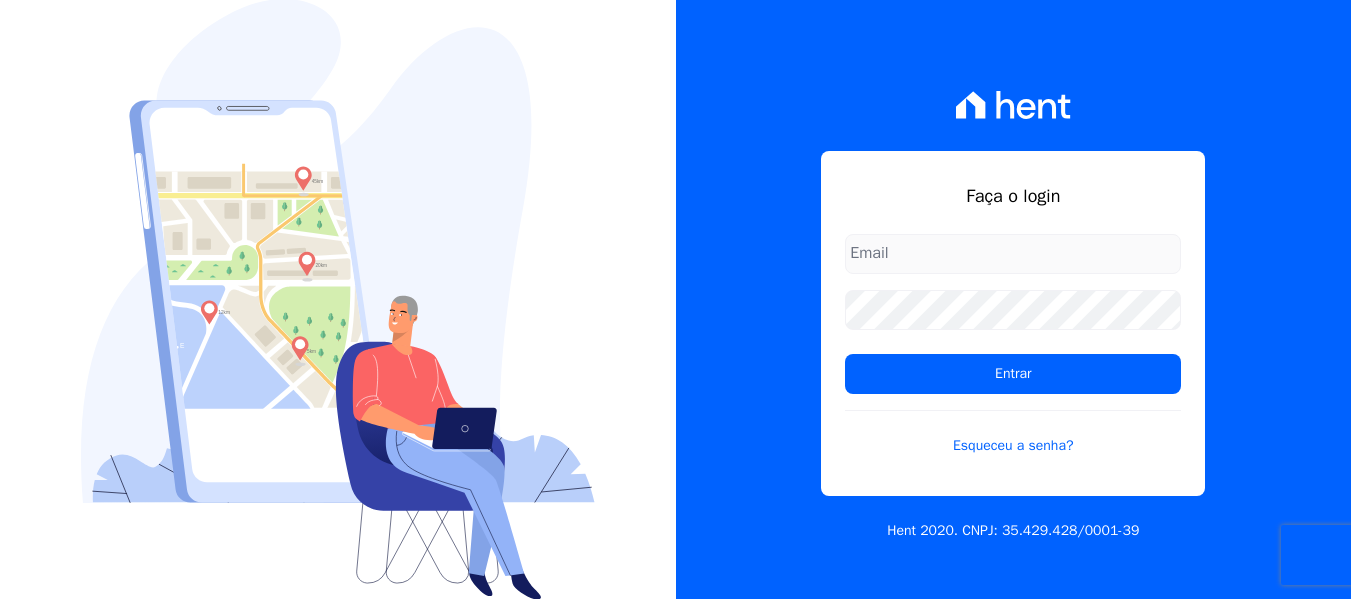 click at bounding box center [1013, 254] 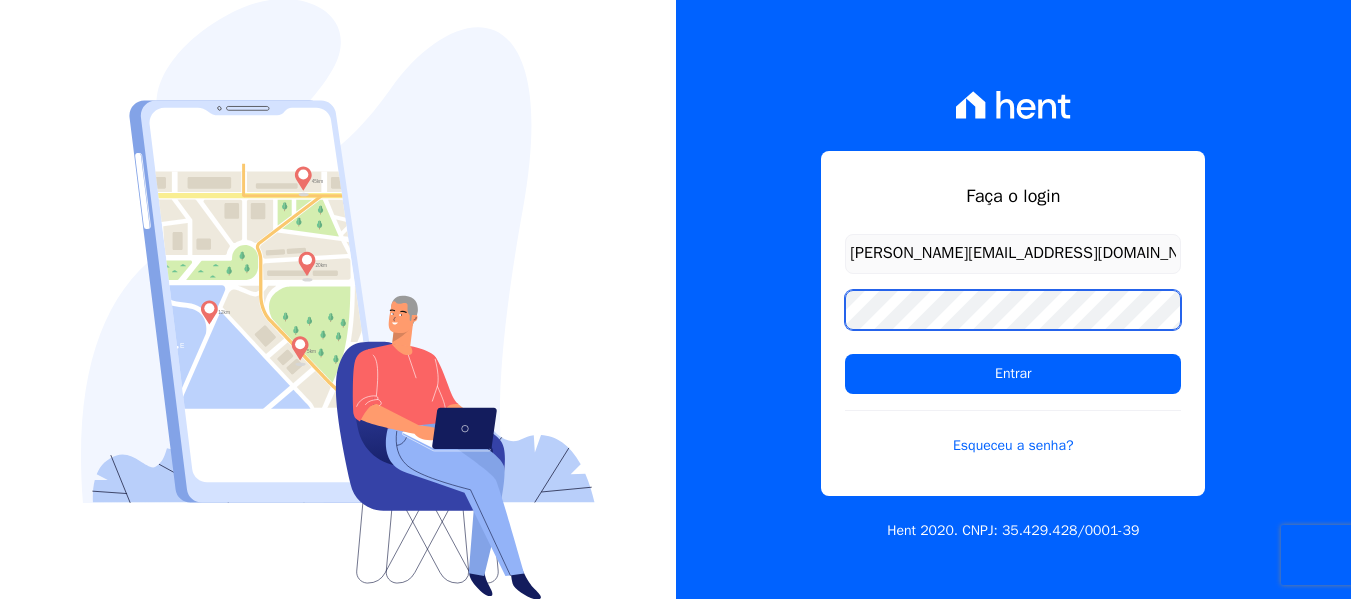 click on "Entrar" at bounding box center [1013, 374] 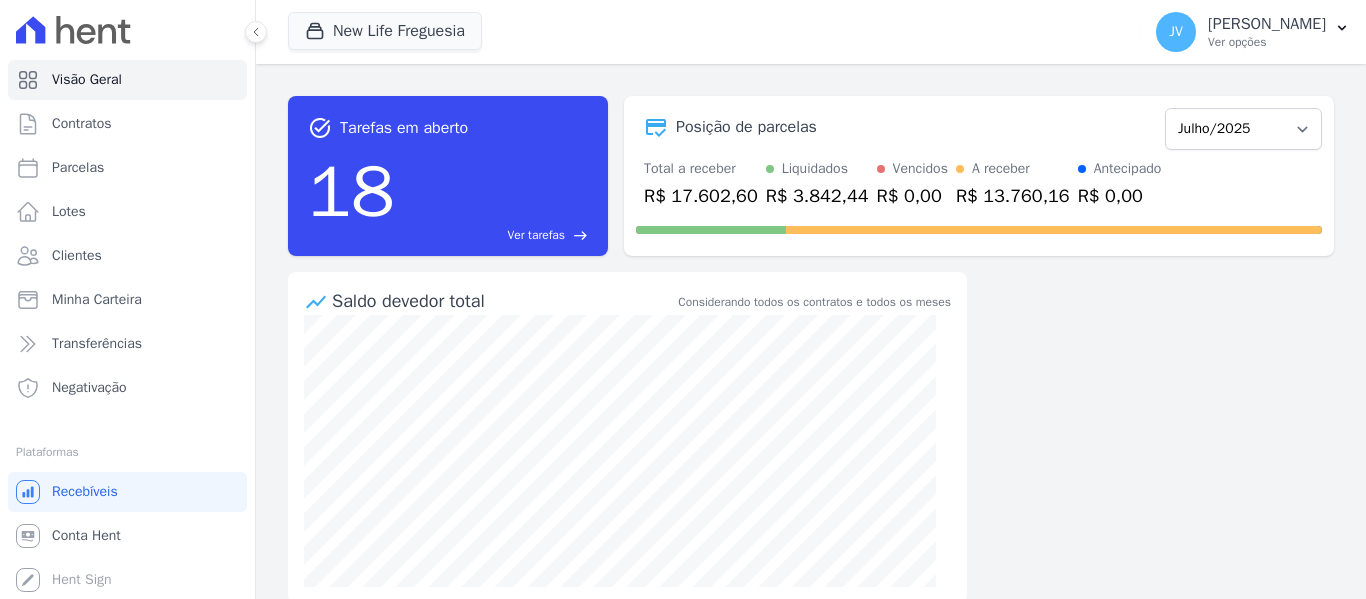 scroll, scrollTop: 0, scrollLeft: 0, axis: both 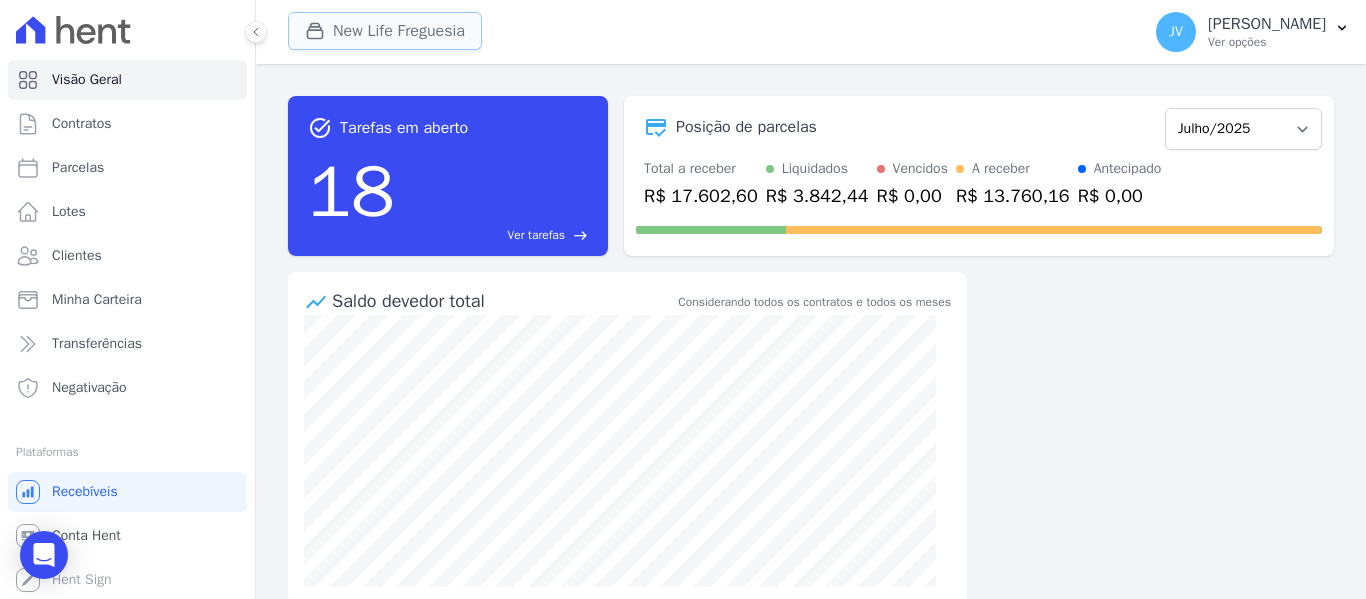 click on "New Life Freguesia" at bounding box center [385, 31] 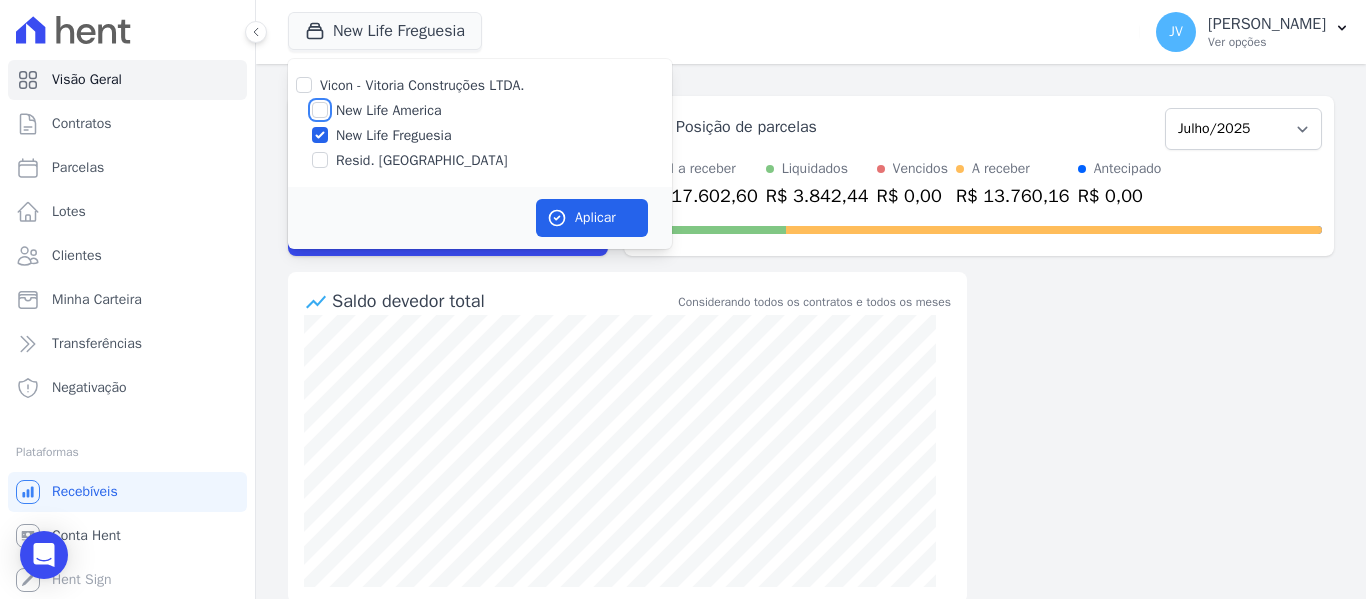 click on "New Life America" at bounding box center [320, 110] 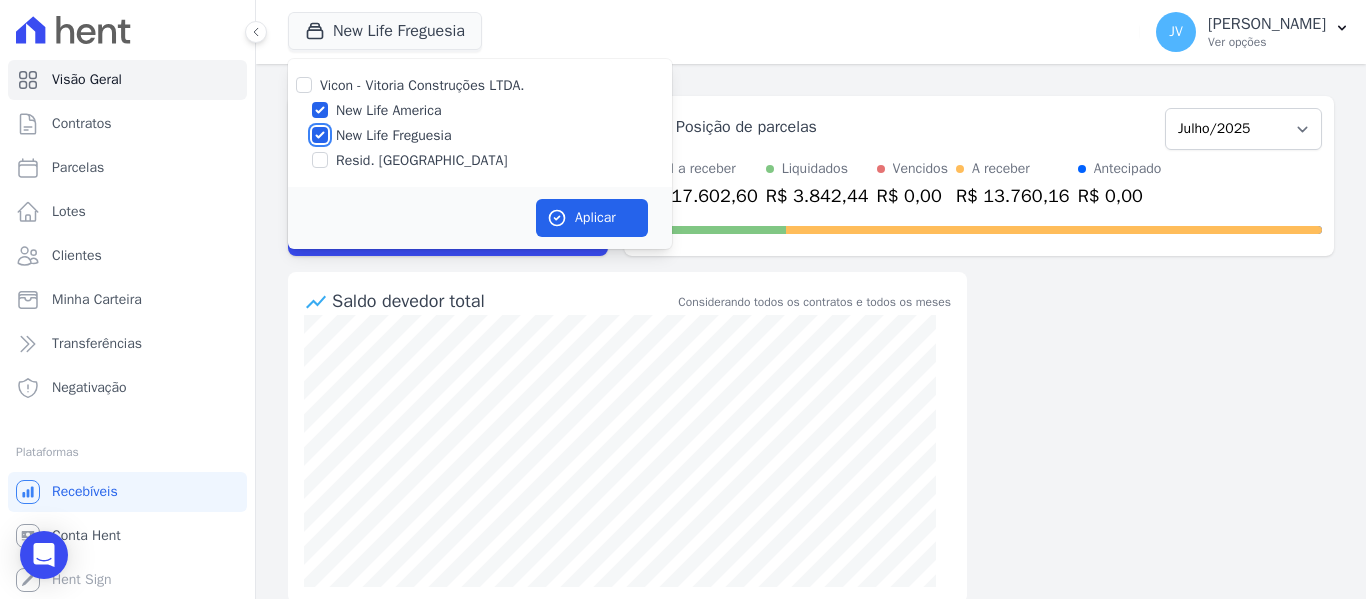 click on "New Life Freguesia" at bounding box center (320, 135) 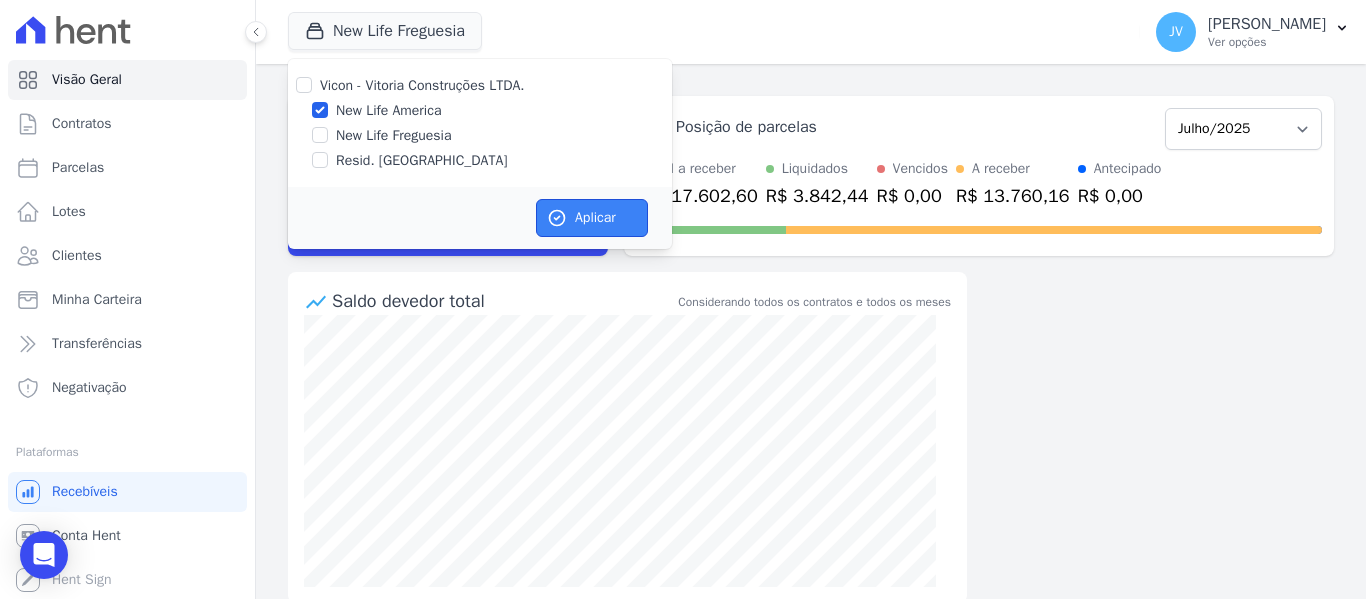 click on "Aplicar" at bounding box center [592, 218] 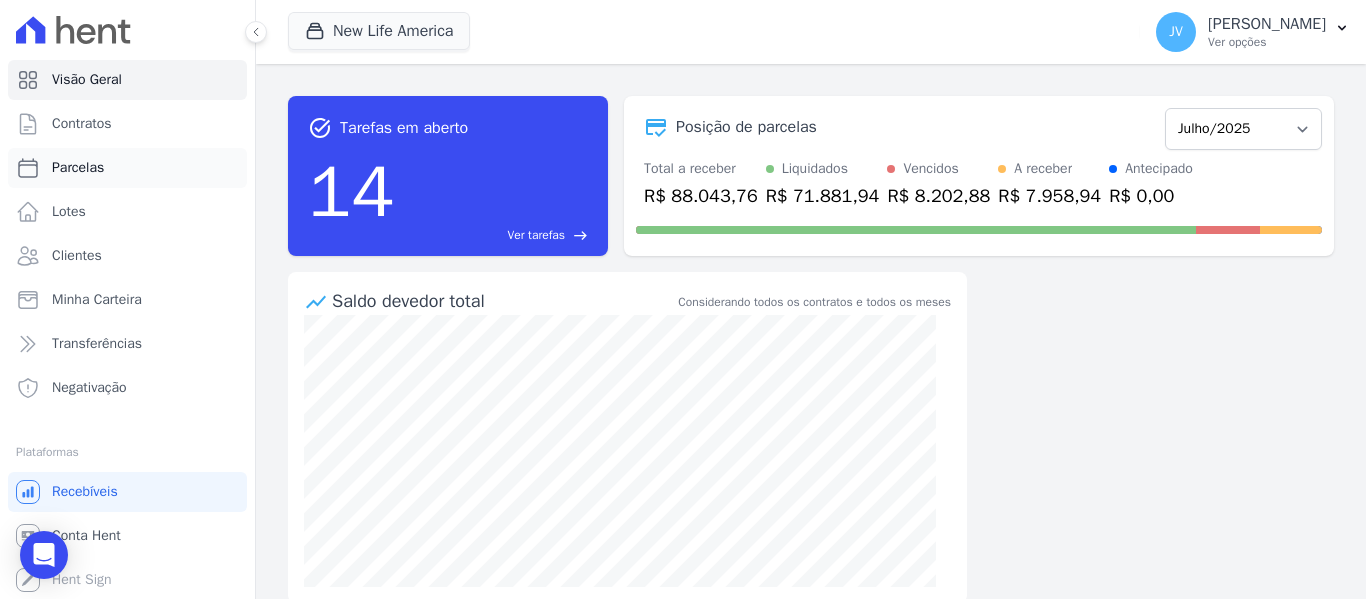 click on "Parcelas" at bounding box center (78, 168) 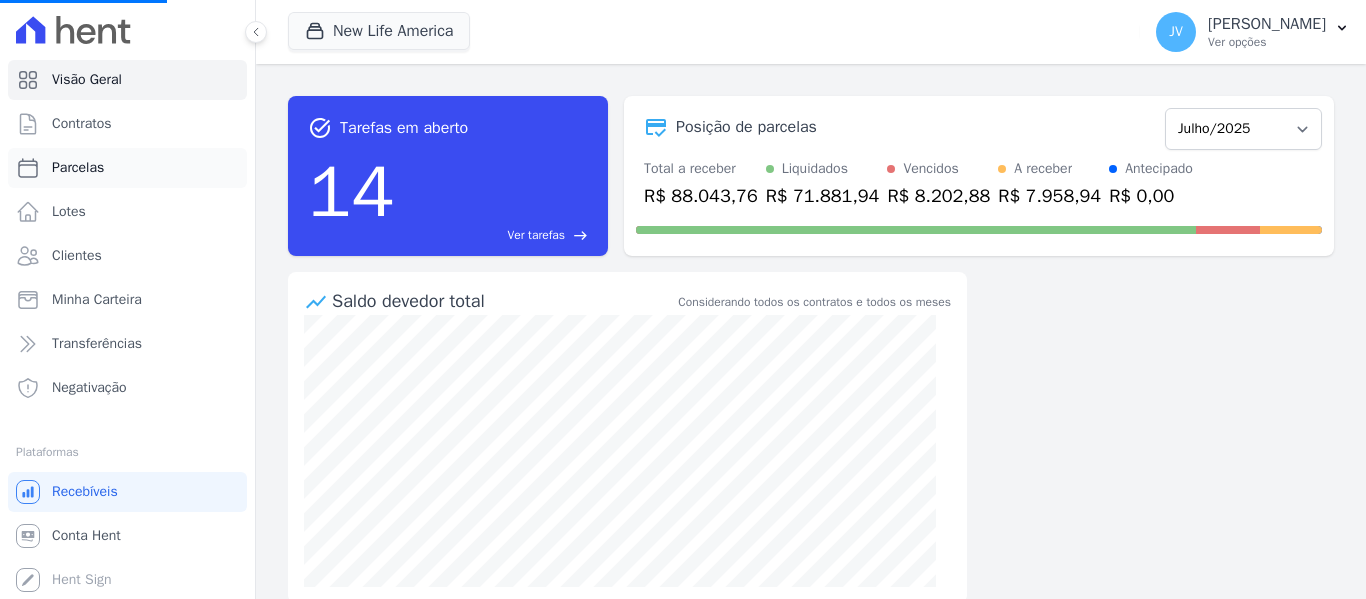 select 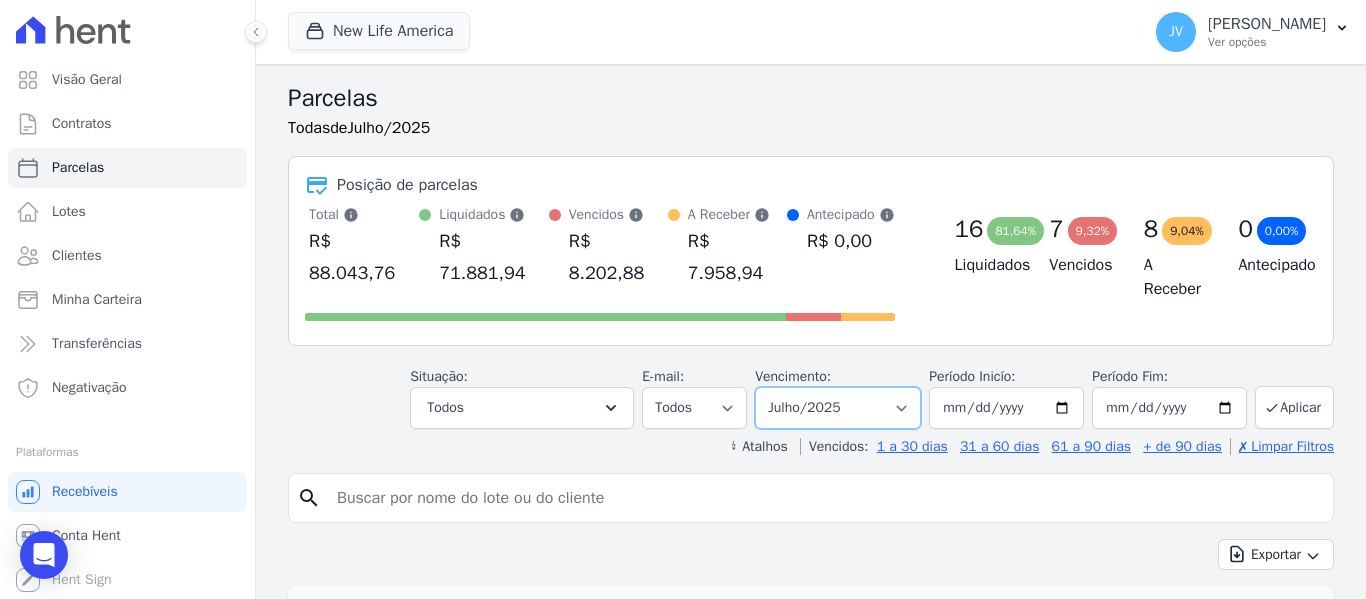 click on "Filtrar por período
────────
Todos os meses
Setembro/2022
Outubro/2022
Novembro/2022
Dezembro/2022
Janeiro/2023
Fevereiro/2023
Março/2023
Abril/2023
Maio/2023
Junho/2023
Julho/2023
Agosto/2023
Setembro/2023
Outubro/2023
Novembro/2023
Dezembro/2023
Janeiro/2024
Fevereiro/2024
Março/2024
Abril/2024
Maio/2024
Junho/2024
Julho/2024
Agosto/2024
Setembro/2024
Outubro/2024
Novembro/2024
Dezembro/2024
Janeiro/2025
Fevereiro/2025
Março/2025
Abril/2025
Maio/2025
Junho/2025
Julho/2025
Agosto/2025
Setembro/2025
Outubro/2025
Novembro/2025
Dezembro/2025
Janeiro/2026
Fevereiro/2026
Março/2026
Abril/2026
Maio/2026
Junho/2026
Julho/2026
Agosto/2026
Setembro/2026
Outubro/2026
Novembro/2026
Dezembro/2026
Janeiro/2027
Fevereiro/2027
Março/2027
Abril/2027
Maio/2027
Junho/2027
Julho/2027
Agosto/2027
Setembro/2027
Outubro/2027
Novembro/2027
Dezembro/2027" at bounding box center [838, 408] 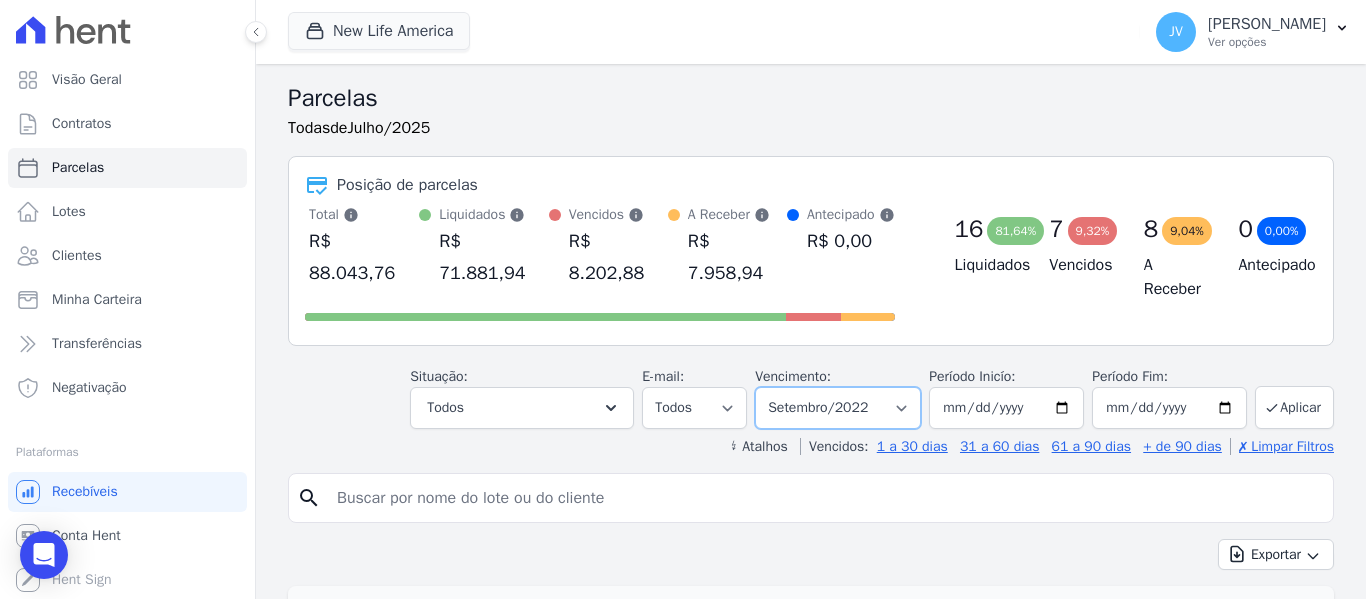 click on "Filtrar por período
────────
Todos os meses
Setembro/2022
Outubro/2022
Novembro/2022
Dezembro/2022
Janeiro/2023
Fevereiro/2023
Março/2023
Abril/2023
Maio/2023
Junho/2023
Julho/2023
Agosto/2023
Setembro/2023
Outubro/2023
Novembro/2023
Dezembro/2023
Janeiro/2024
Fevereiro/2024
Março/2024
Abril/2024
Maio/2024
Junho/2024
Julho/2024
Agosto/2024
Setembro/2024
Outubro/2024
Novembro/2024
Dezembro/2024
Janeiro/2025
Fevereiro/2025
Março/2025
Abril/2025
Maio/2025
Junho/2025
Julho/2025
Agosto/2025
Setembro/2025
Outubro/2025
Novembro/2025
Dezembro/2025
Janeiro/2026
Fevereiro/2026
Março/2026
Abril/2026
Maio/2026
Junho/2026
Julho/2026
Agosto/2026
Setembro/2026
Outubro/2026
Novembro/2026
Dezembro/2026
Janeiro/2027
Fevereiro/2027
Março/2027
Abril/2027
Maio/2027
Junho/2027
Julho/2027
Agosto/2027
Setembro/2027
Outubro/2027
Novembro/2027
Dezembro/2027" at bounding box center (838, 408) 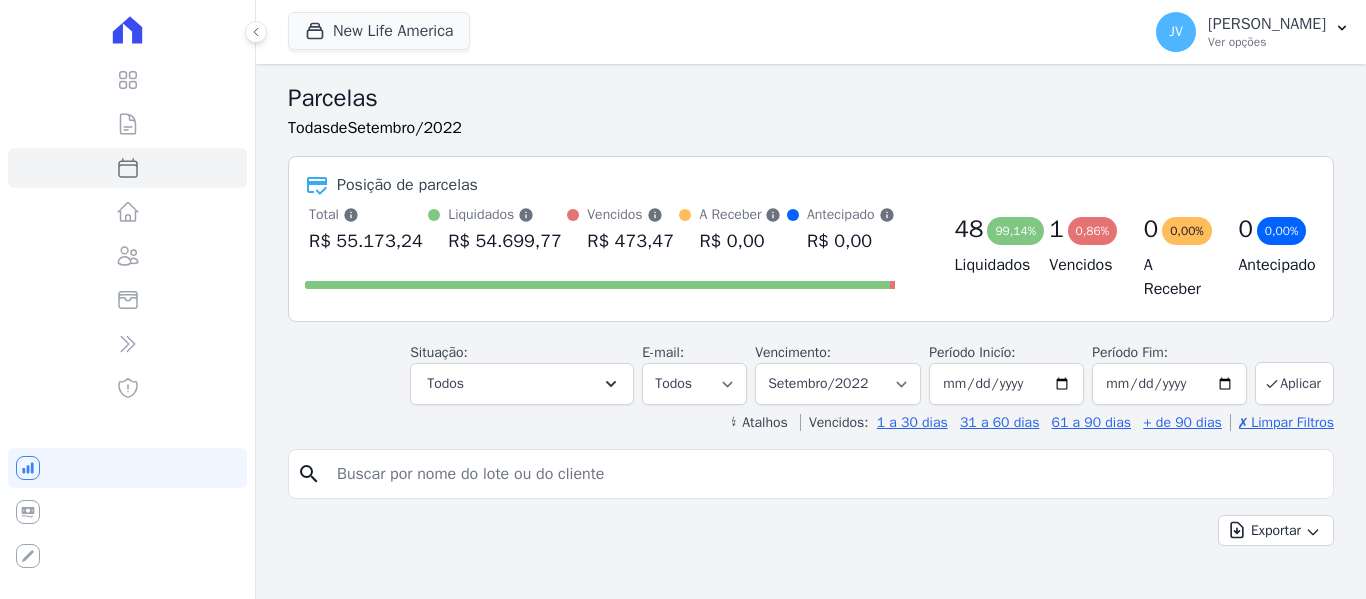 select 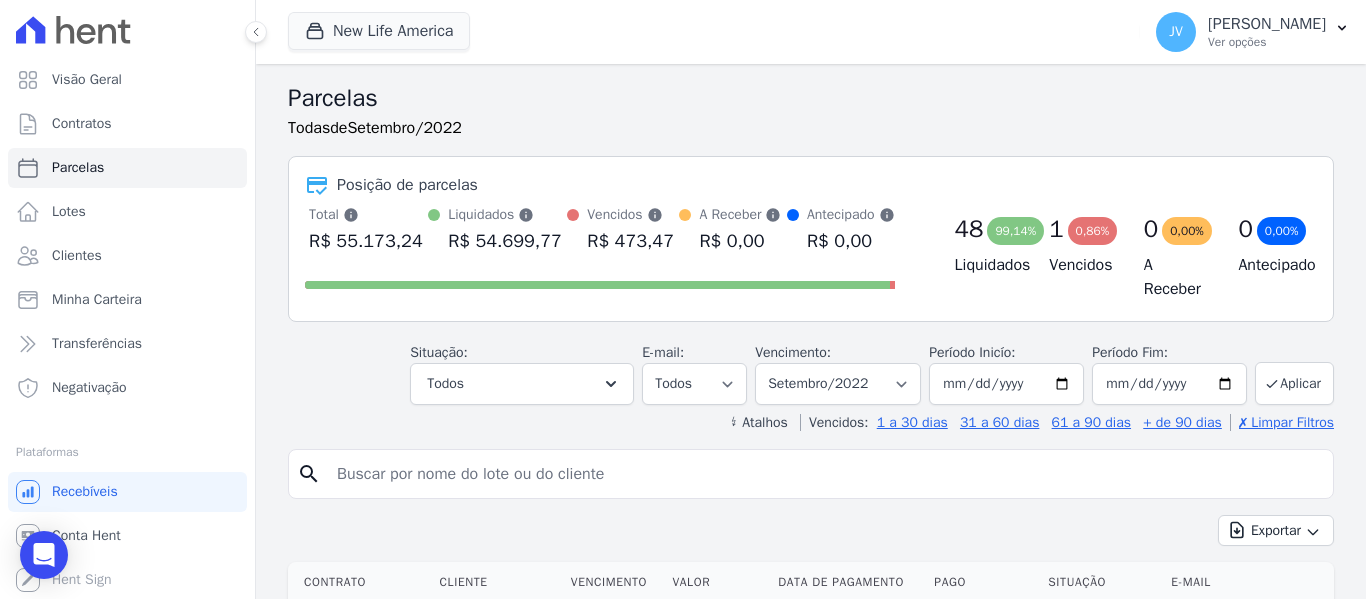 click at bounding box center (825, 474) 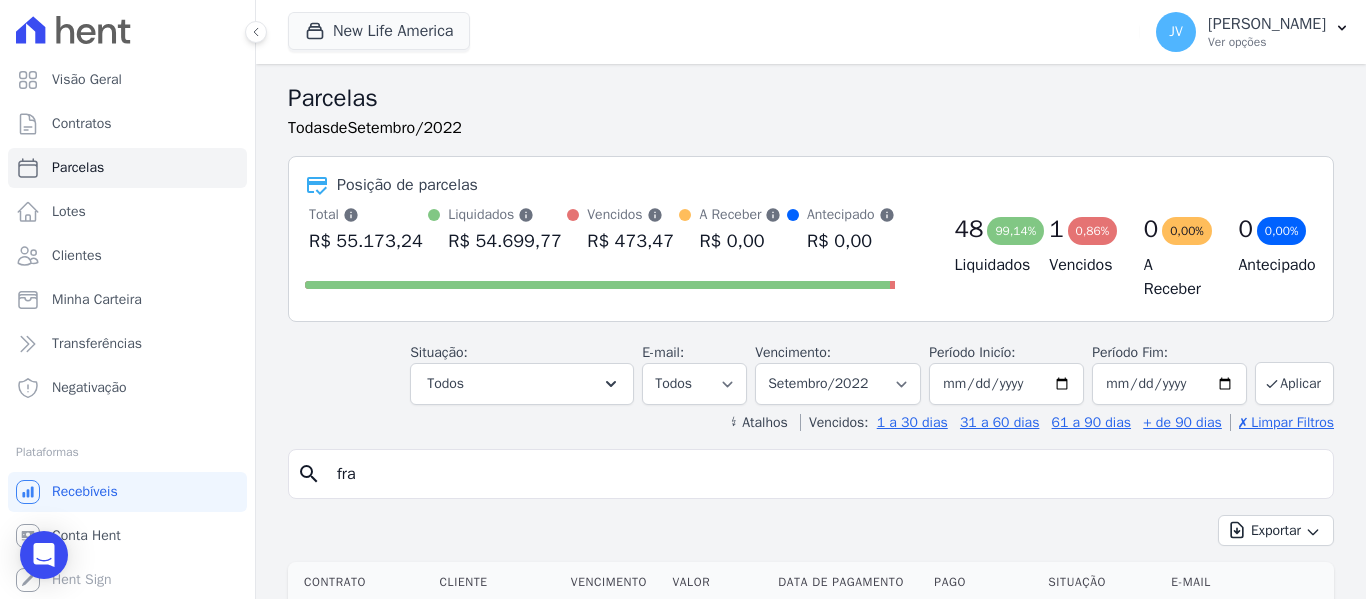 type on "francisco" 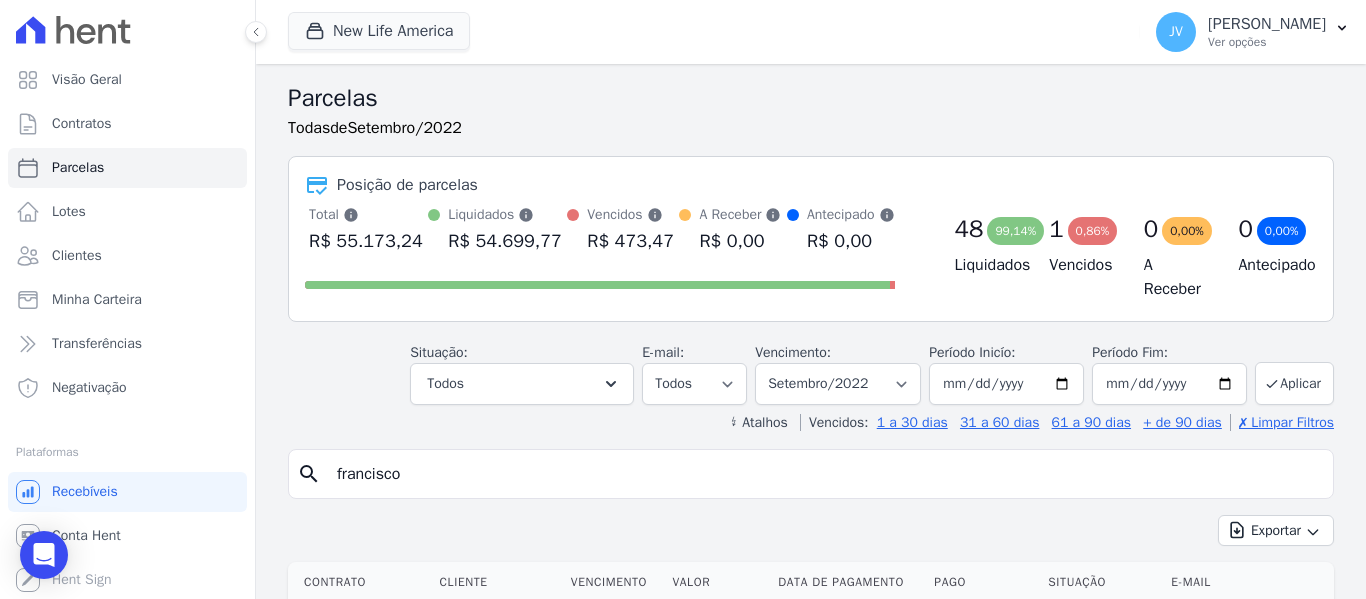 select 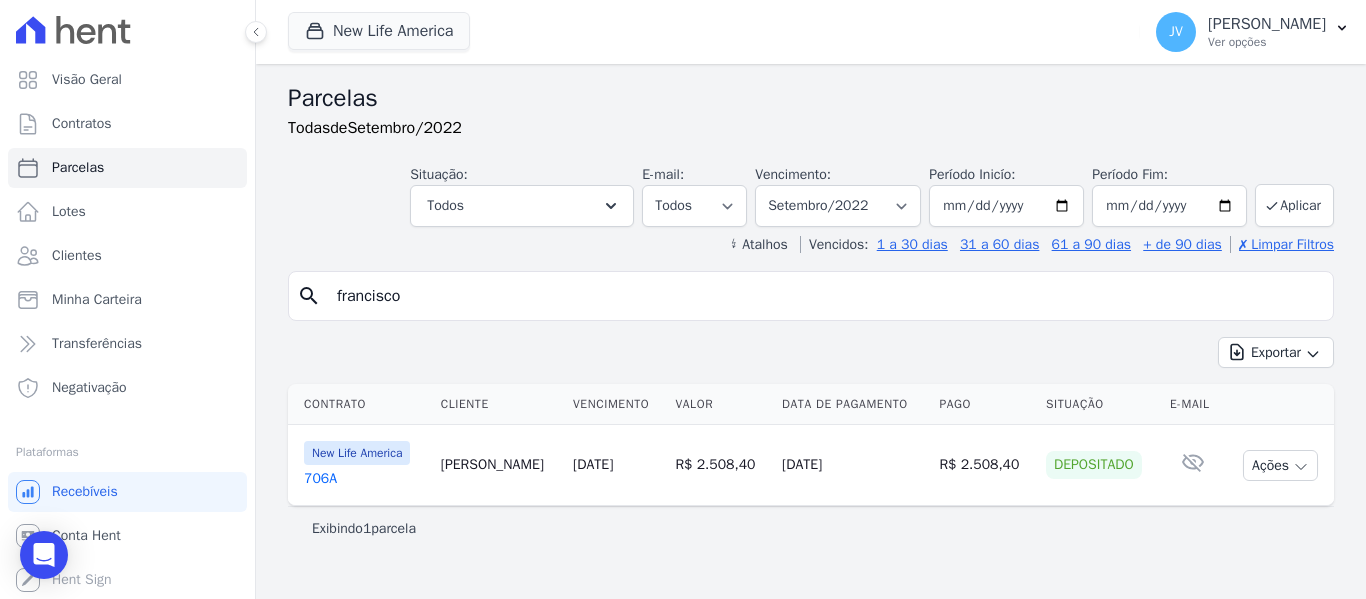 click on "[DATE]" at bounding box center [593, 464] 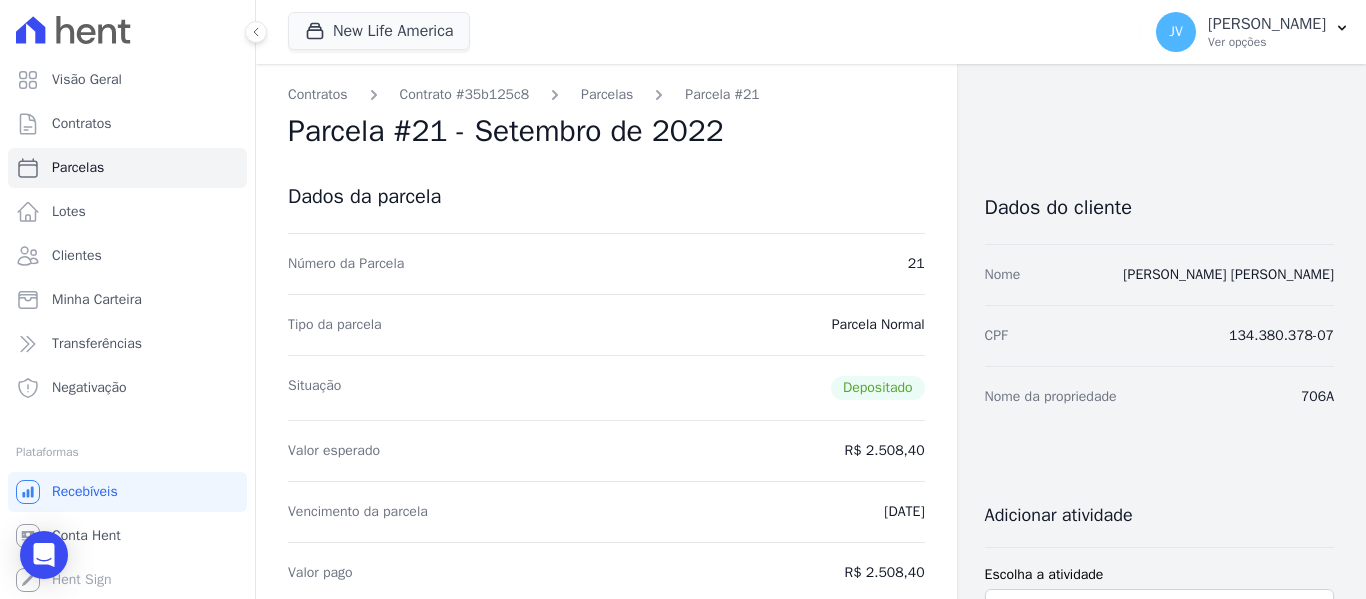 click on "Contratos
Contrato
#35b125c8
[GEOGRAPHIC_DATA]
Parcela
#21
Parcela #21 - Setembro de 2022
Dados da parcela
Número da Parcela
21
Tipo da parcela
[GEOGRAPHIC_DATA]
Situação
Depositado
Valor esperado
R$ 2.508,40
Vencimento da parcela
[DATE]
[GEOGRAPHIC_DATA]
R$ 2.508,40
Data de Pagamento
[DATE]
-" at bounding box center [606, 808] 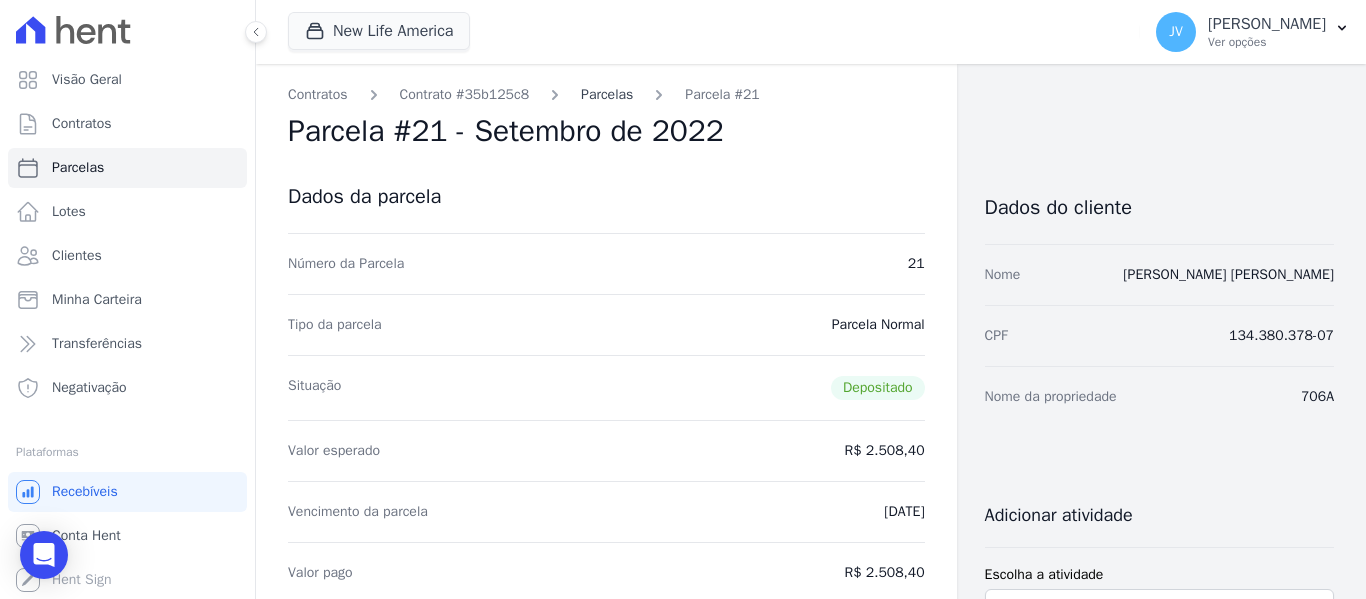 click on "Parcelas" at bounding box center [607, 94] 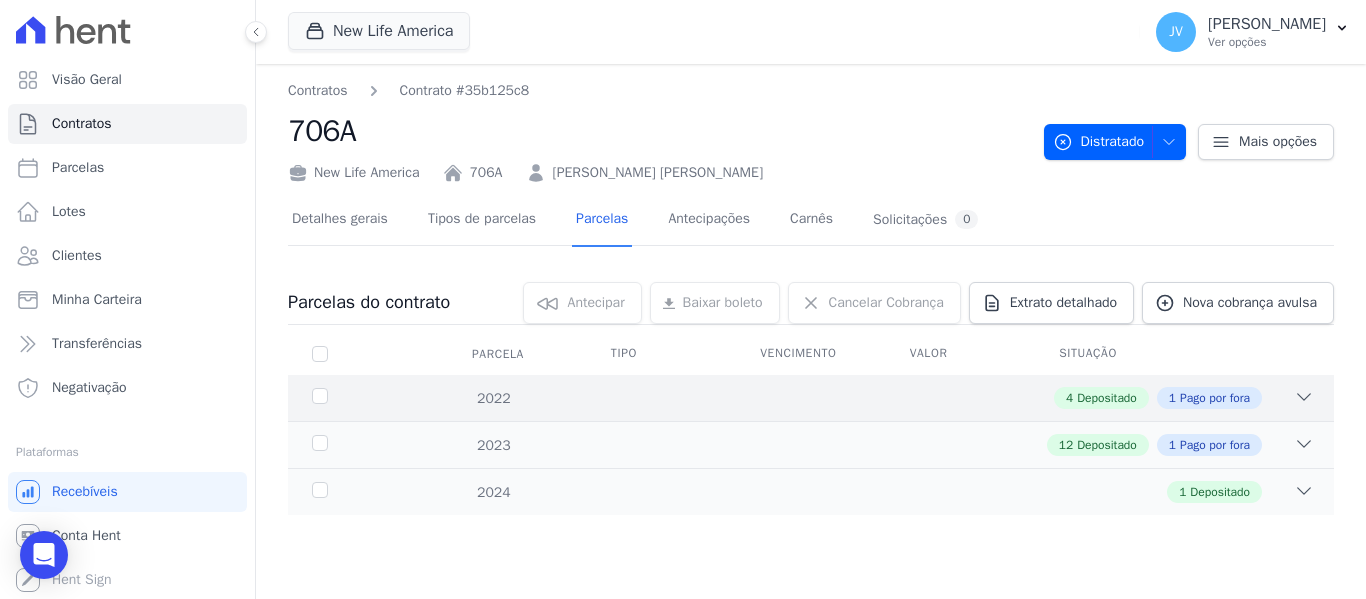 click on "2022
4
Depositado
1
Pago por fora" at bounding box center [811, 398] 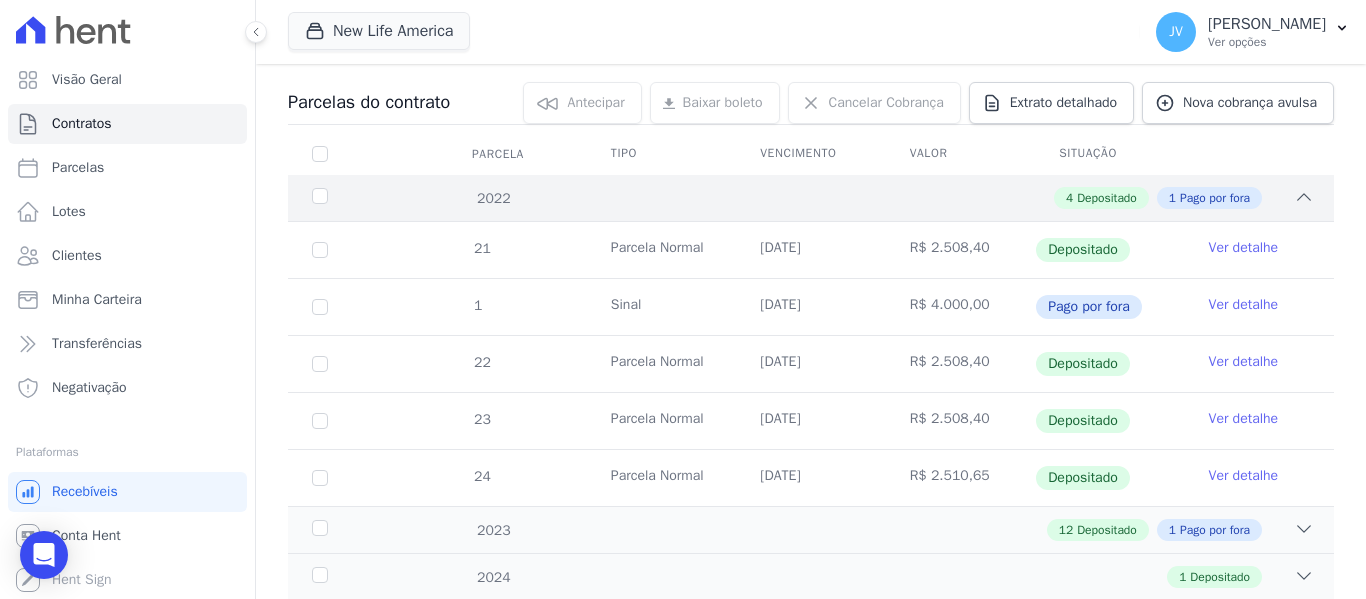scroll, scrollTop: 261, scrollLeft: 0, axis: vertical 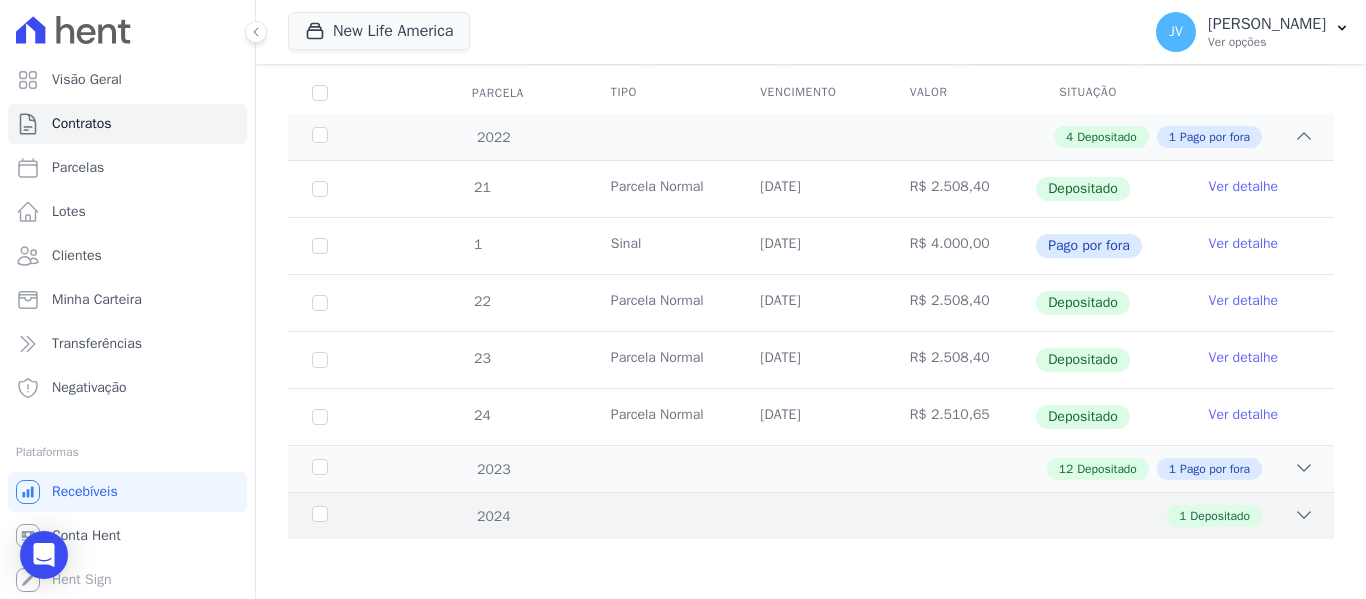 click on "2024
1
Depositado" at bounding box center [811, 515] 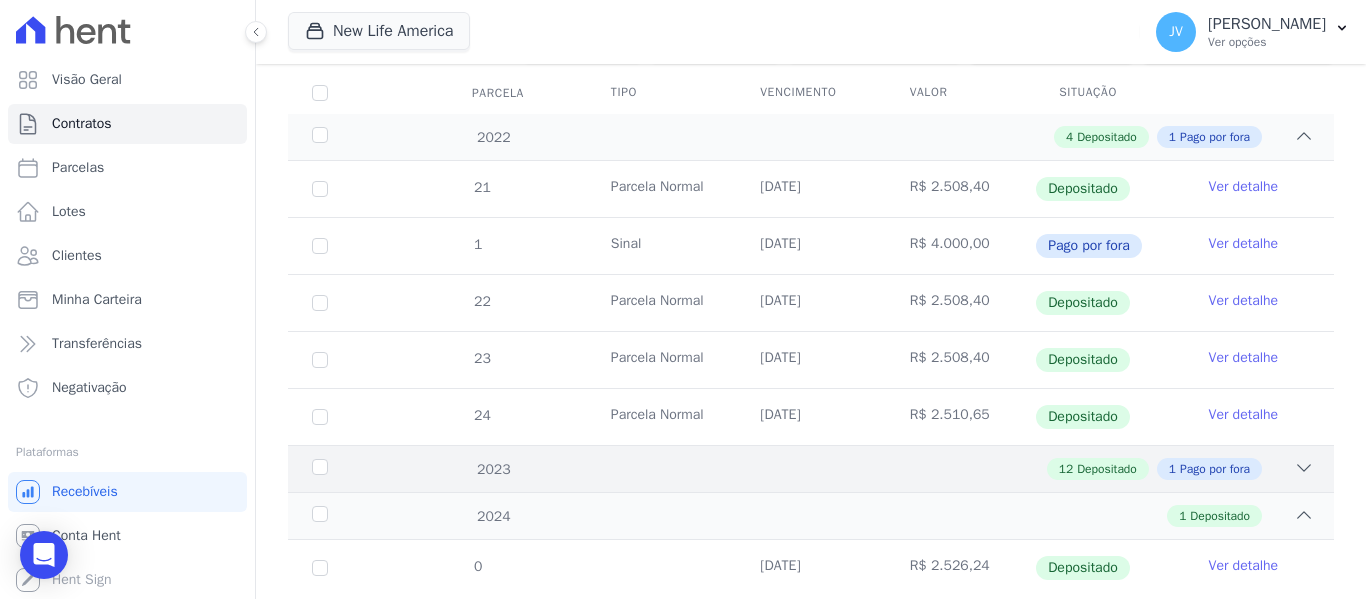 click on "12
Depositado
1
Pago por fora" at bounding box center [862, 469] 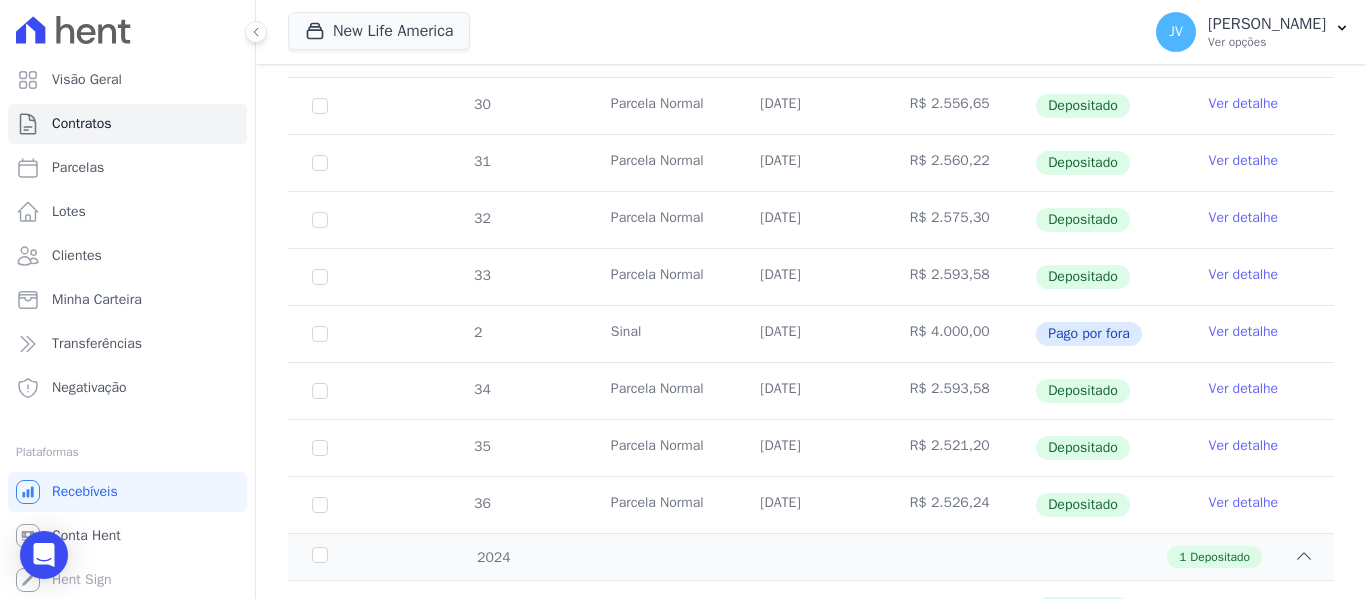 scroll, scrollTop: 1059, scrollLeft: 0, axis: vertical 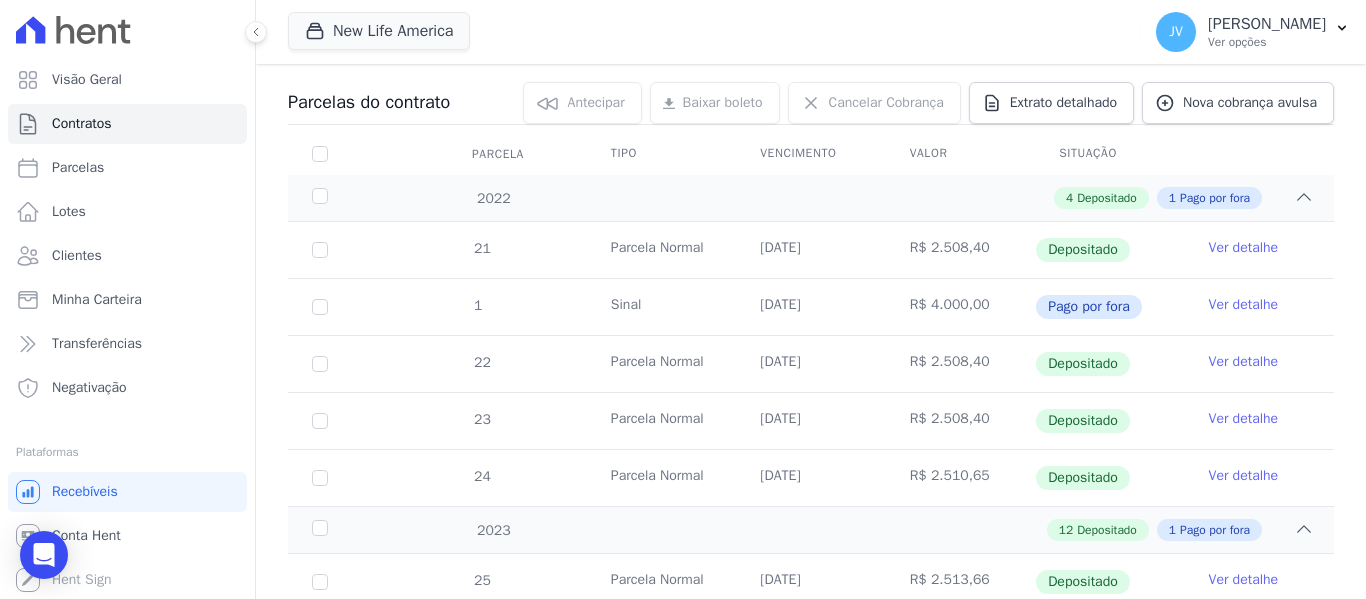 drag, startPoint x: 979, startPoint y: 253, endPoint x: 922, endPoint y: 247, distance: 57.31492 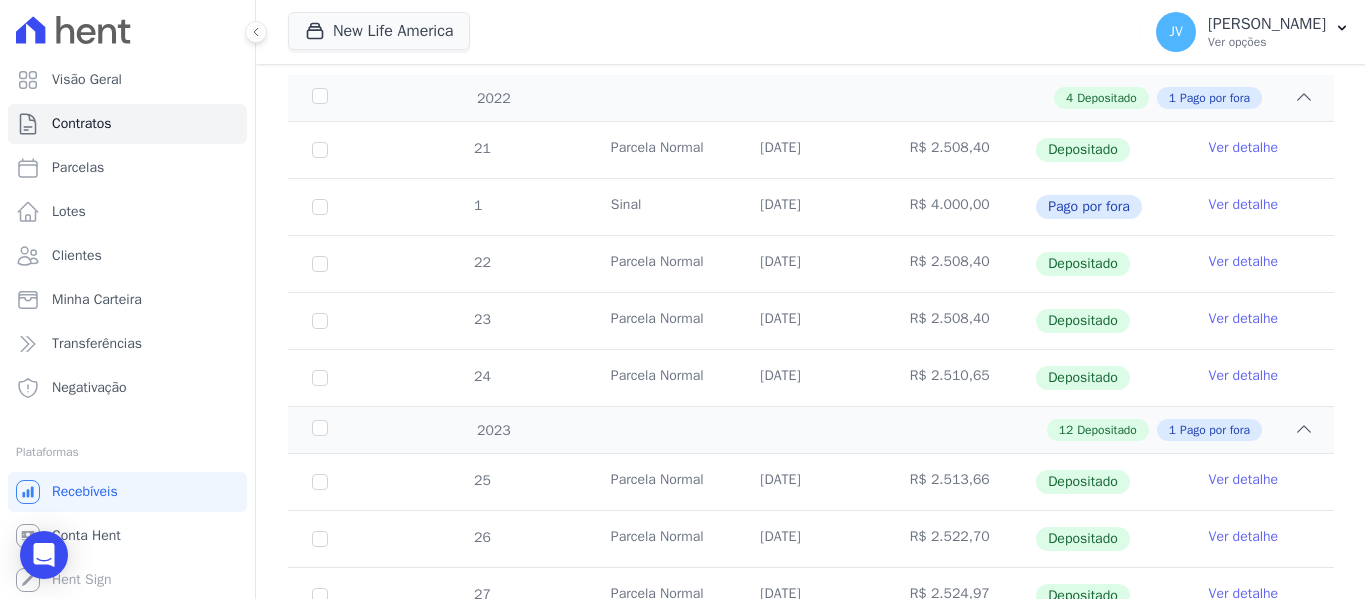 drag, startPoint x: 970, startPoint y: 314, endPoint x: 923, endPoint y: 314, distance: 47 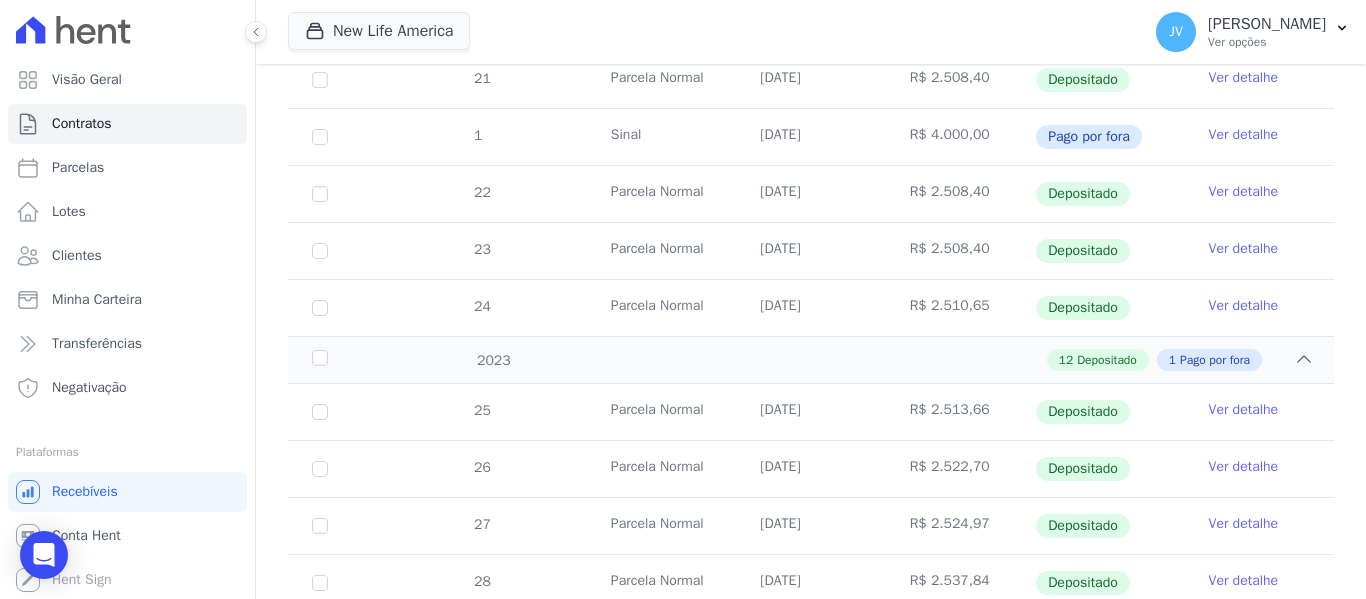 scroll, scrollTop: 400, scrollLeft: 0, axis: vertical 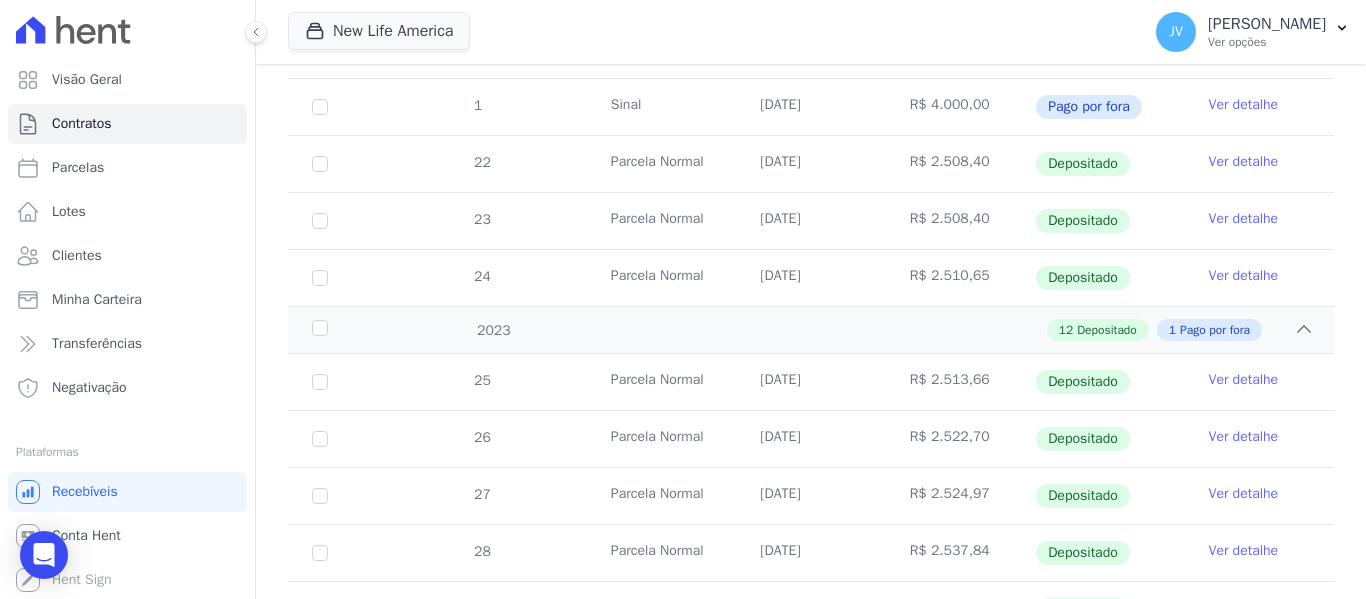 drag, startPoint x: 967, startPoint y: 378, endPoint x: 937, endPoint y: 382, distance: 30.265491 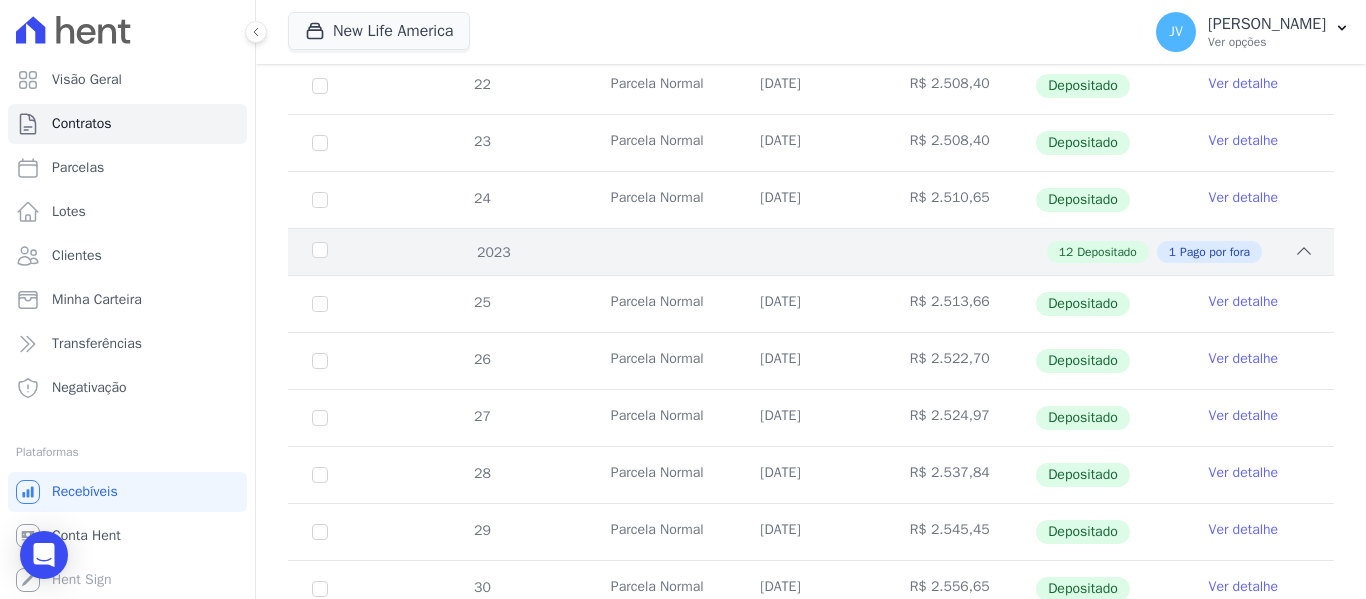 scroll, scrollTop: 600, scrollLeft: 0, axis: vertical 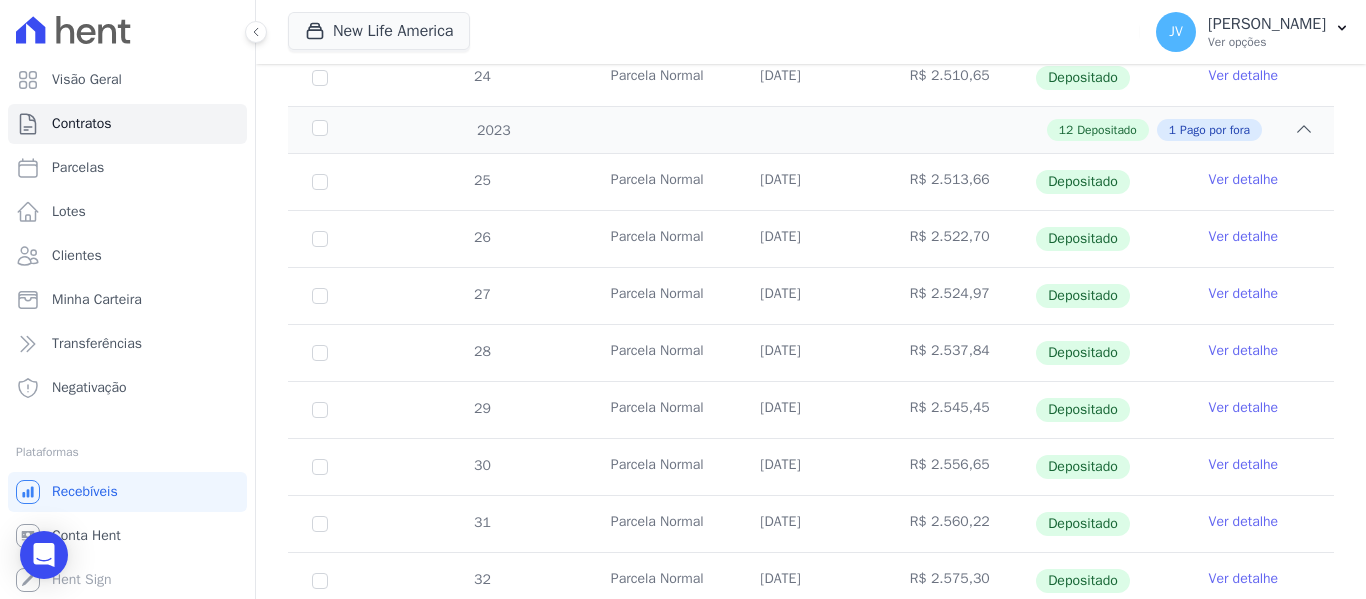 drag, startPoint x: 969, startPoint y: 298, endPoint x: 923, endPoint y: 299, distance: 46.010868 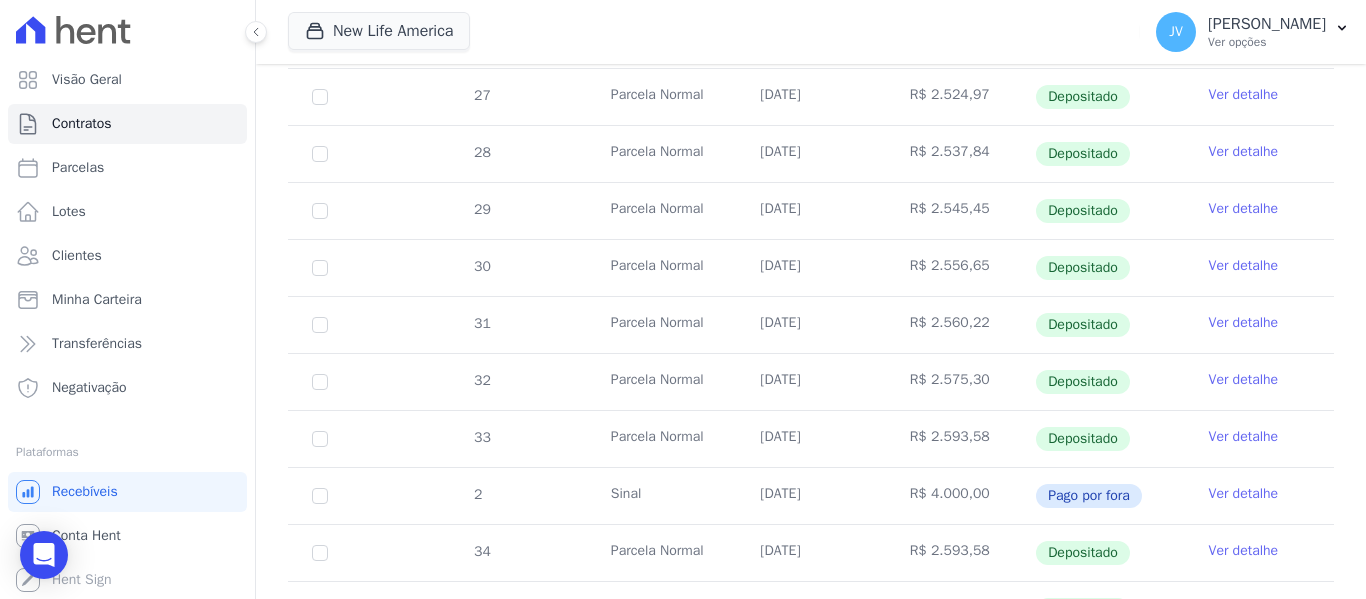 scroll, scrollTop: 800, scrollLeft: 0, axis: vertical 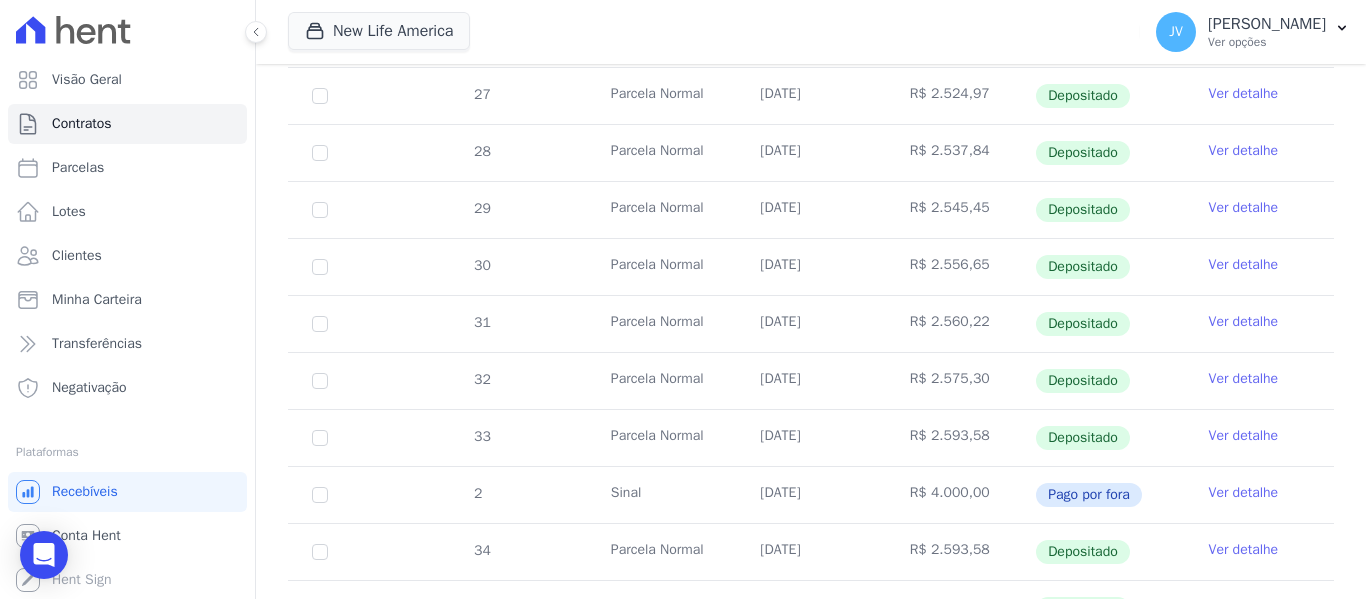 drag, startPoint x: 969, startPoint y: 270, endPoint x: 924, endPoint y: 270, distance: 45 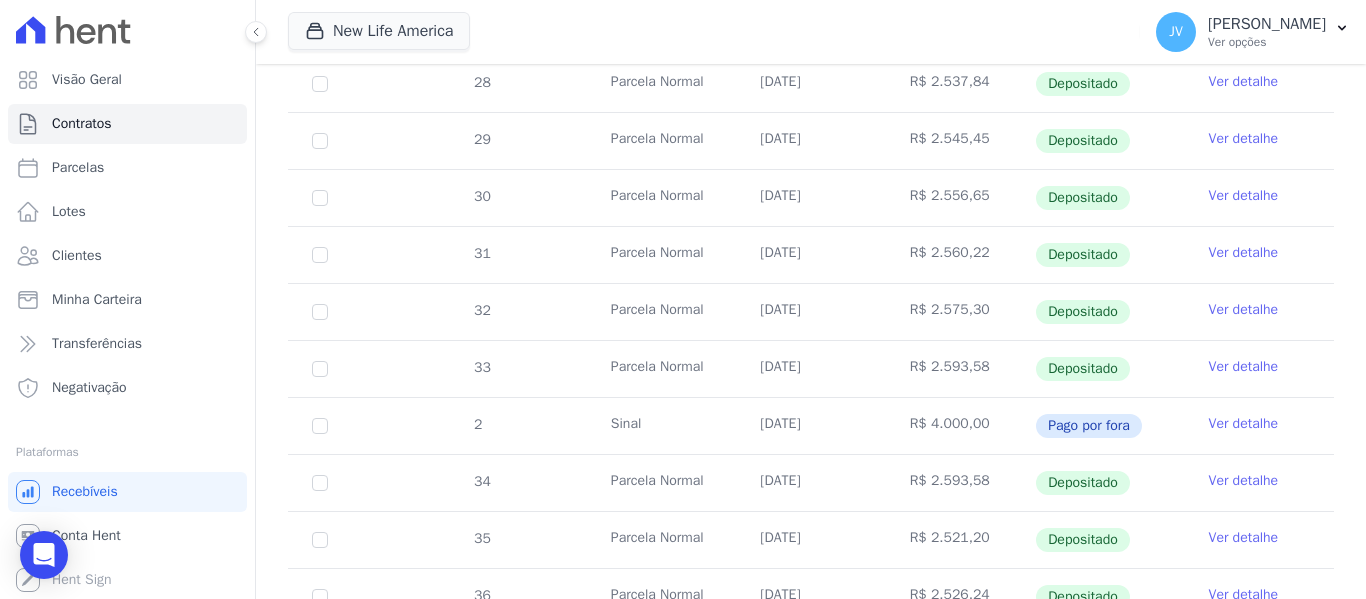 scroll, scrollTop: 1000, scrollLeft: 0, axis: vertical 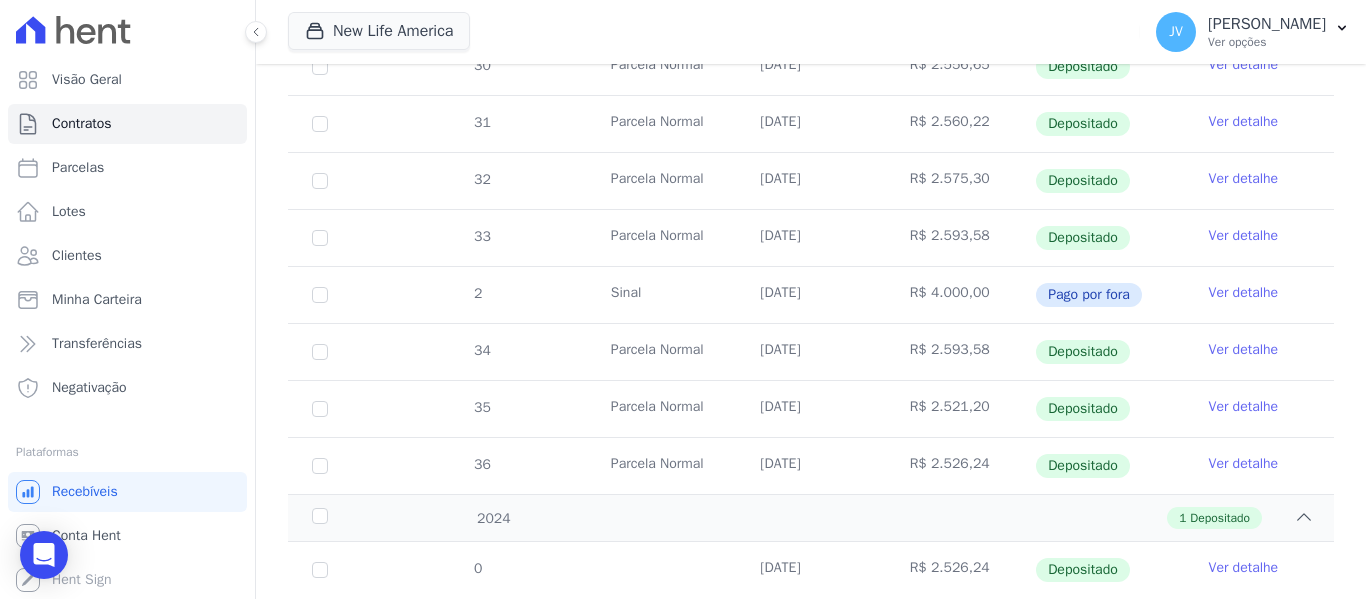 drag, startPoint x: 973, startPoint y: 349, endPoint x: 924, endPoint y: 341, distance: 49.648766 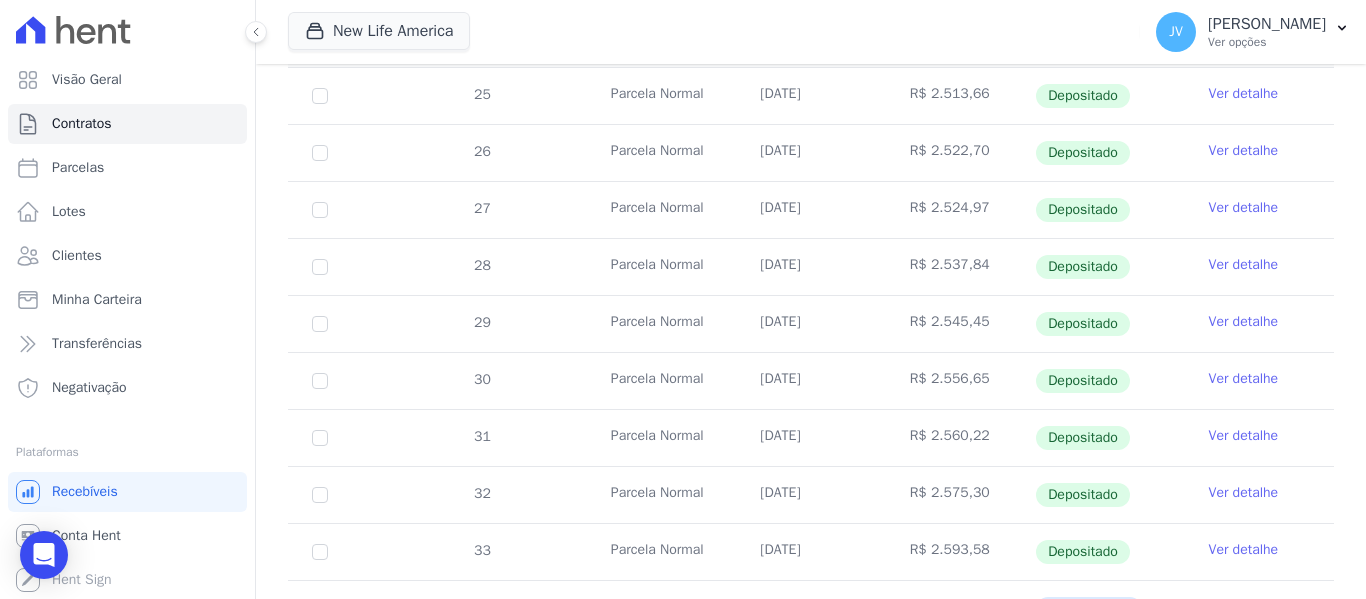 scroll, scrollTop: 659, scrollLeft: 0, axis: vertical 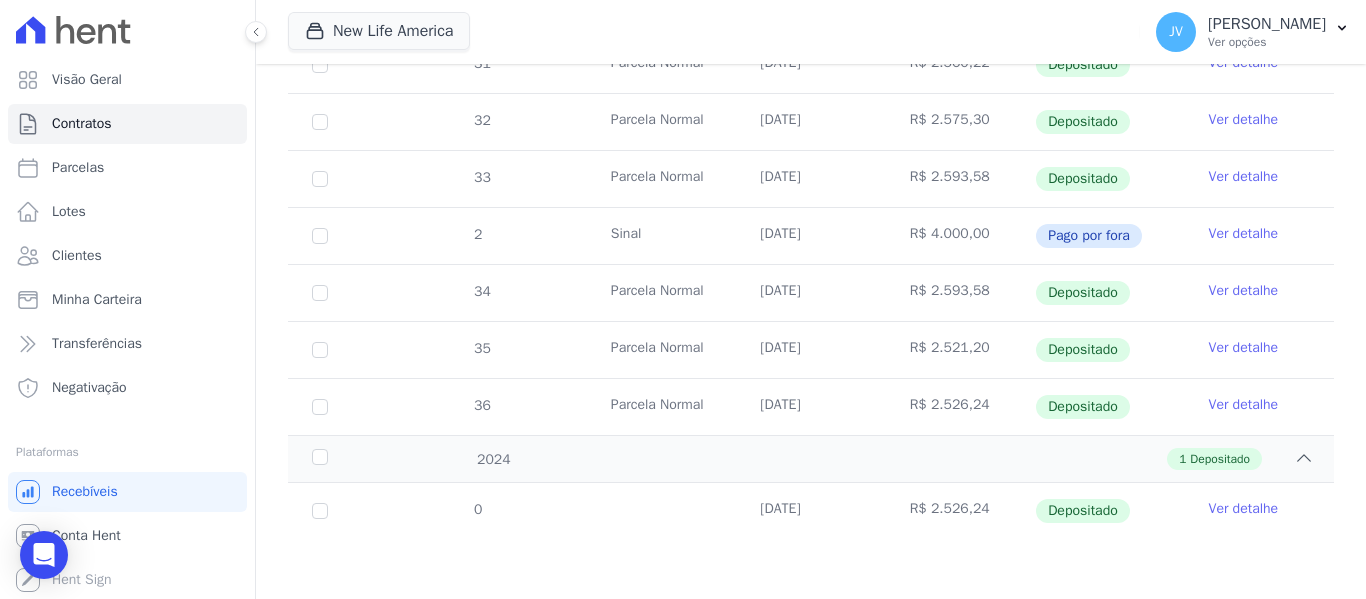 drag, startPoint x: 974, startPoint y: 510, endPoint x: 920, endPoint y: 514, distance: 54.147945 